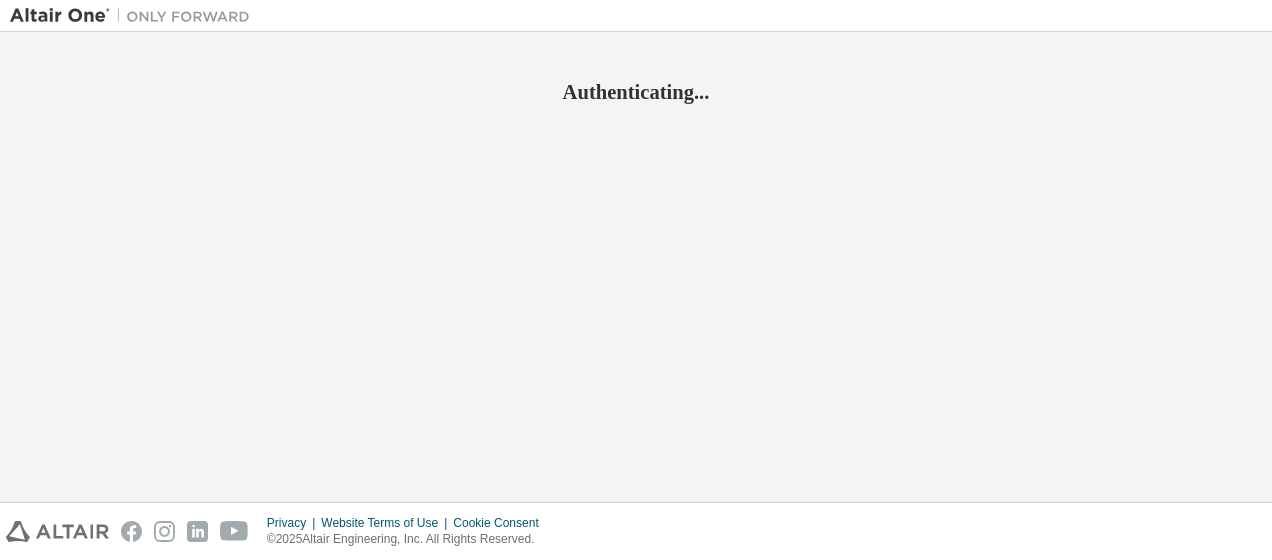 scroll, scrollTop: 0, scrollLeft: 0, axis: both 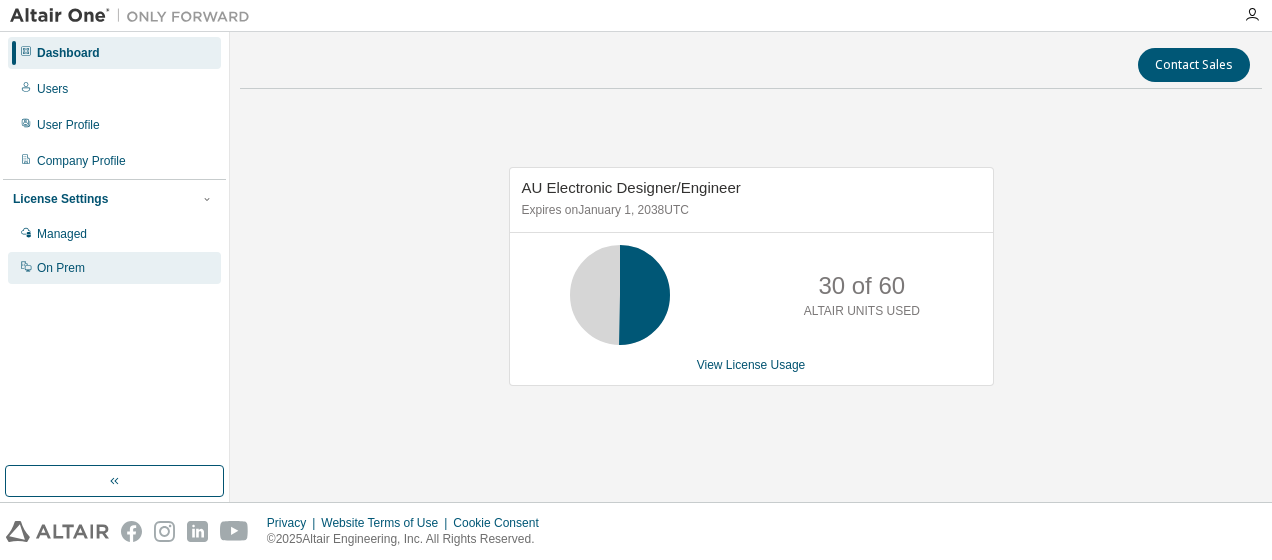click on "On Prem" at bounding box center [61, 268] 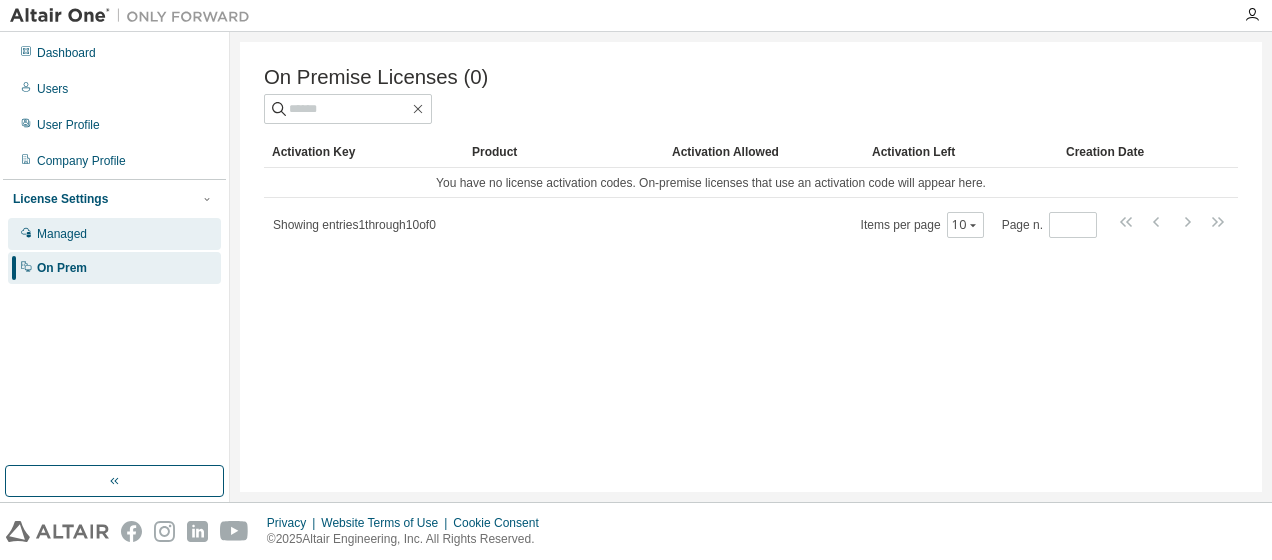 click on "Managed" at bounding box center [62, 234] 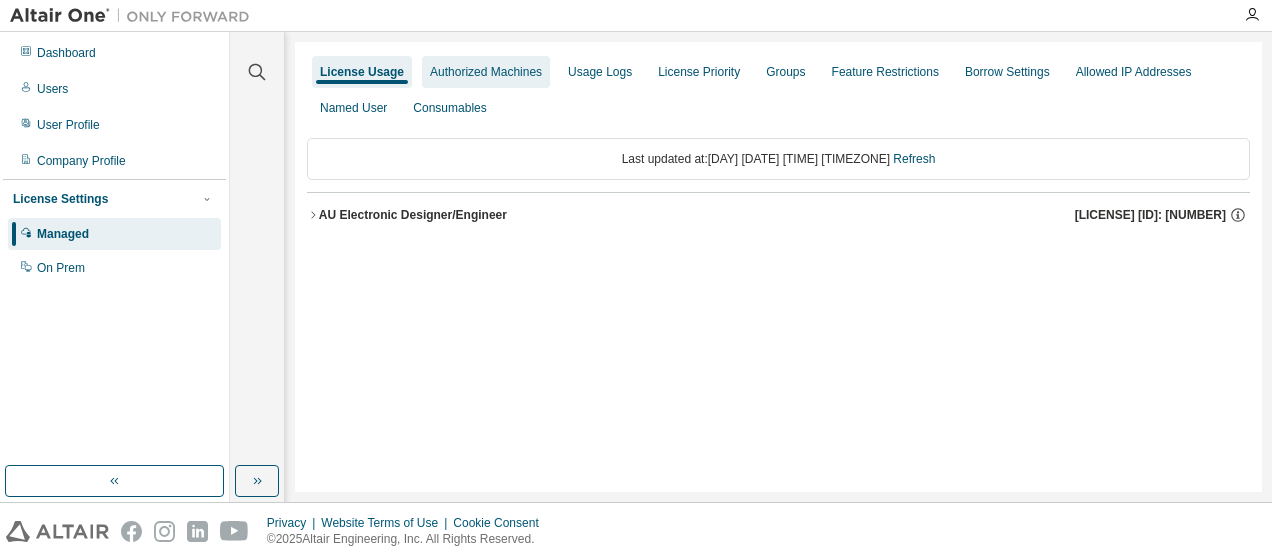 click on "Authorized Machines" at bounding box center [486, 72] 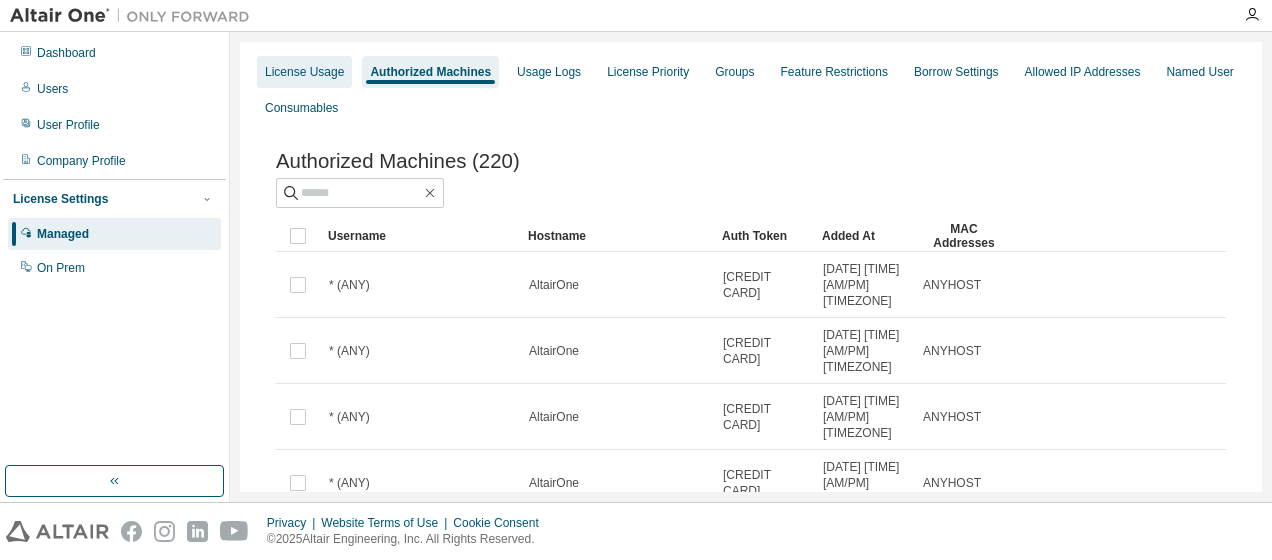 click on "License Usage" at bounding box center [304, 72] 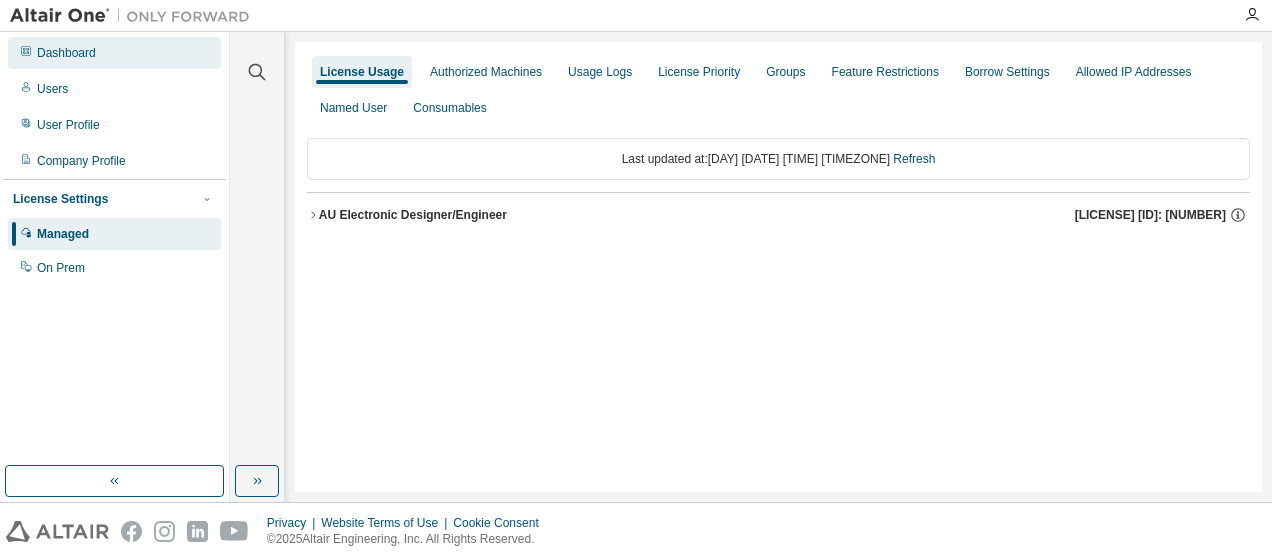 click on "Dashboard" at bounding box center (114, 53) 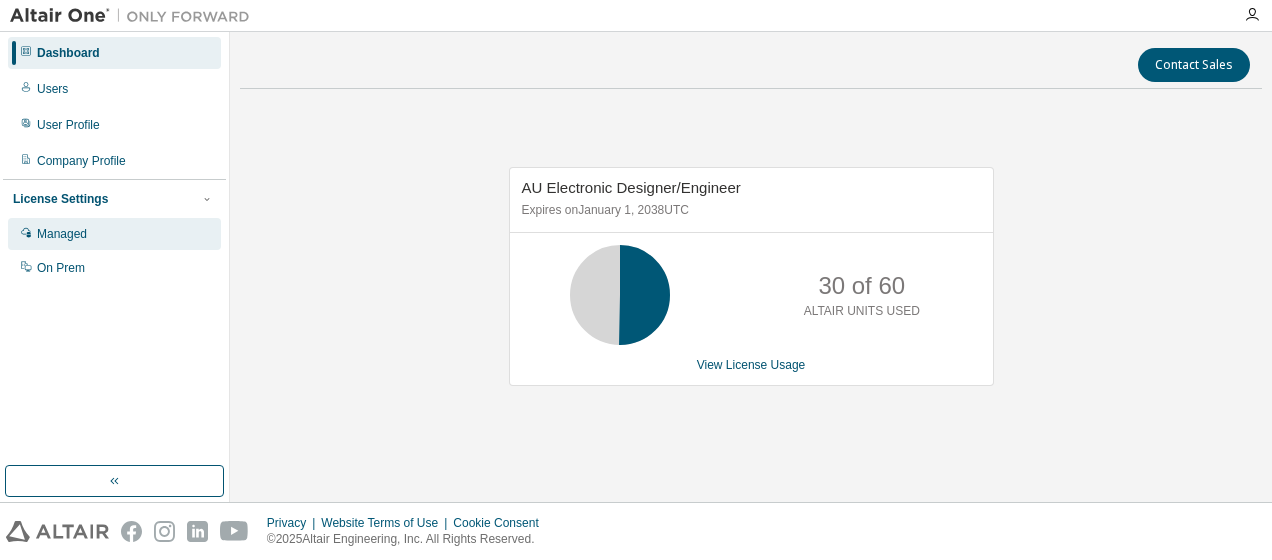 click on "Managed" at bounding box center (62, 234) 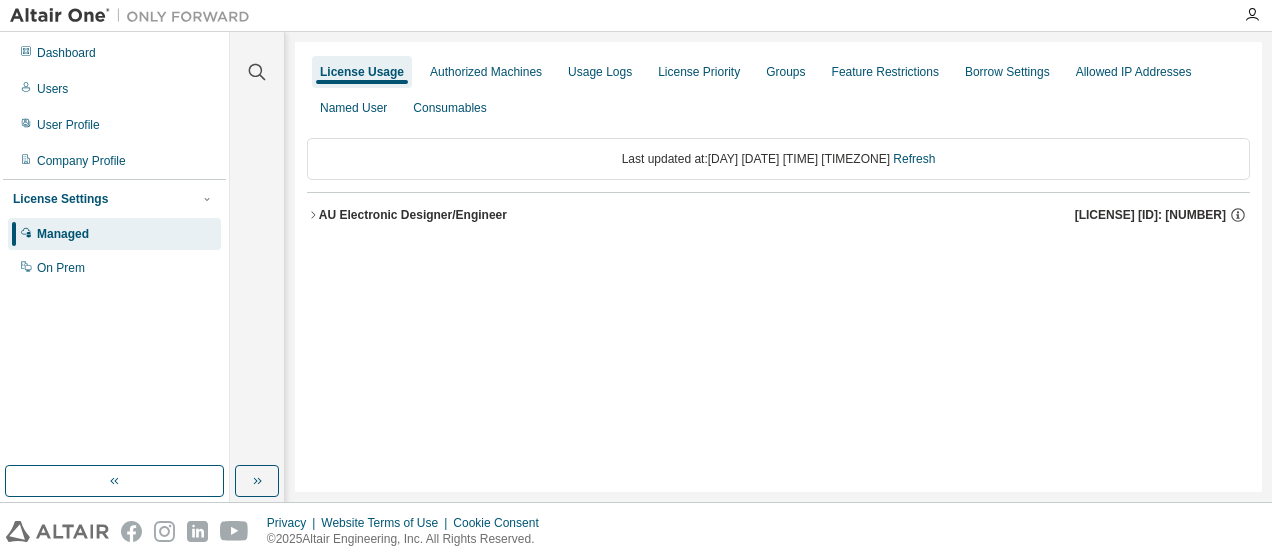 click on "Managed" at bounding box center [63, 234] 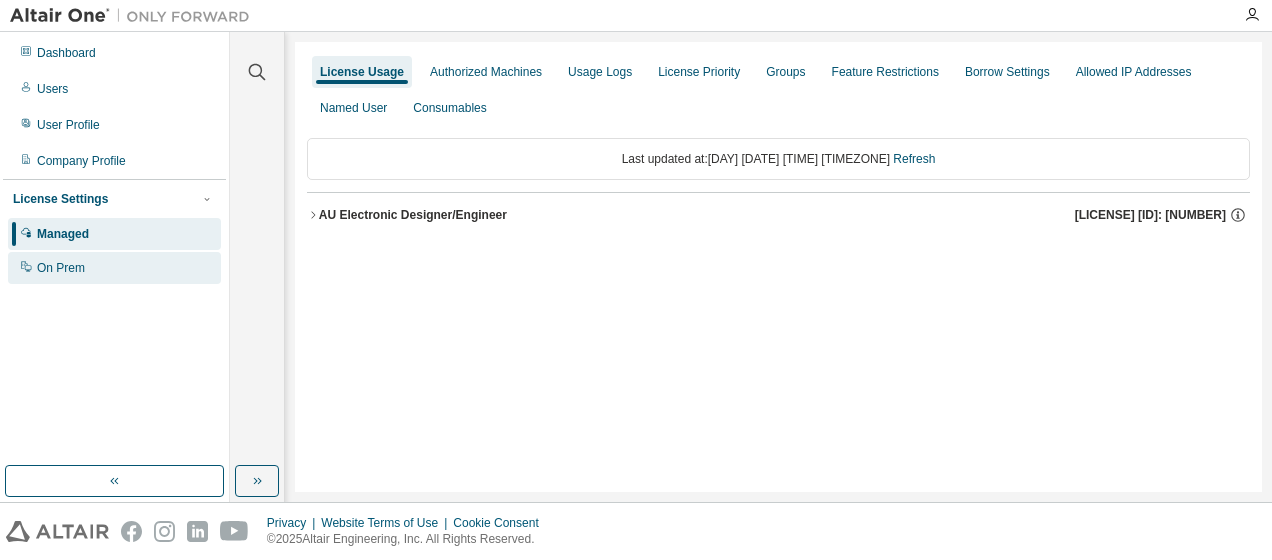 click on "On Prem" at bounding box center (61, 268) 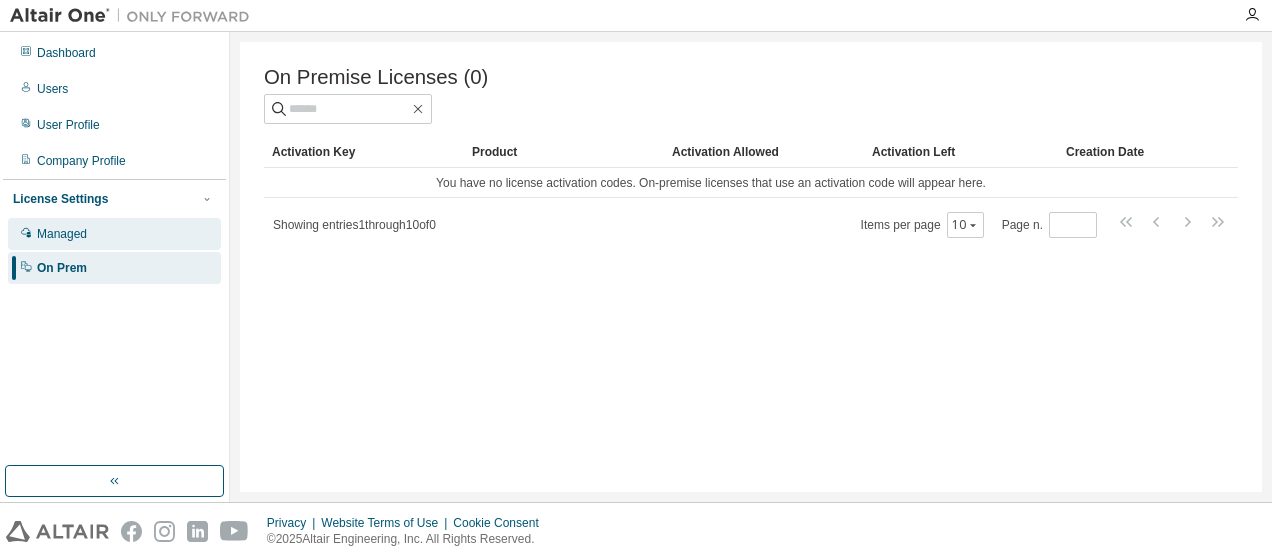 click on "Managed" at bounding box center (62, 234) 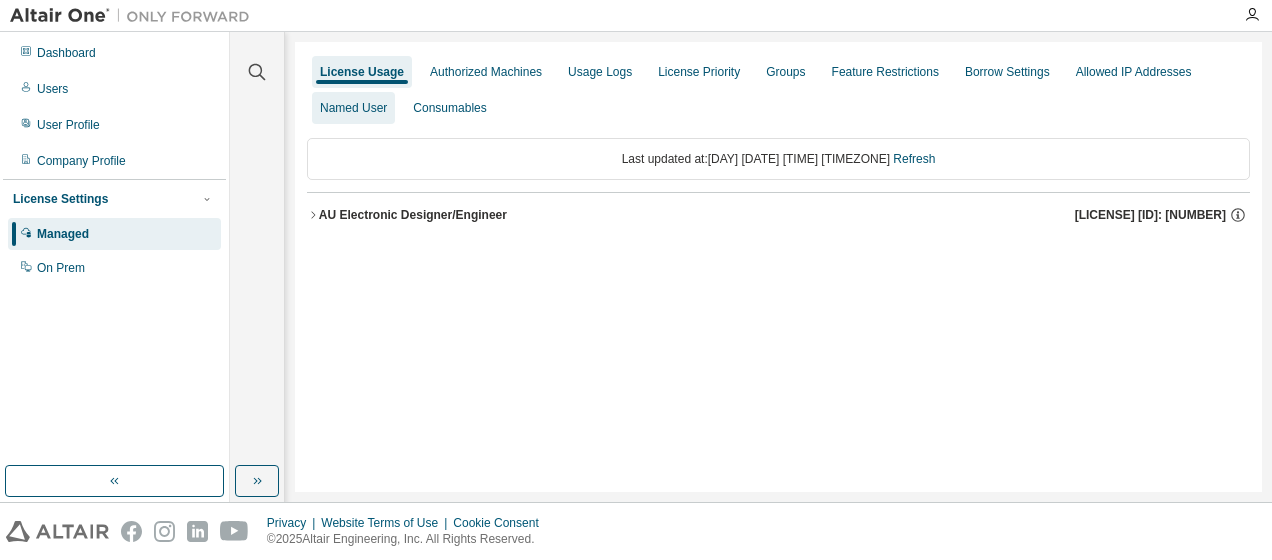 click on "Named User" at bounding box center [353, 108] 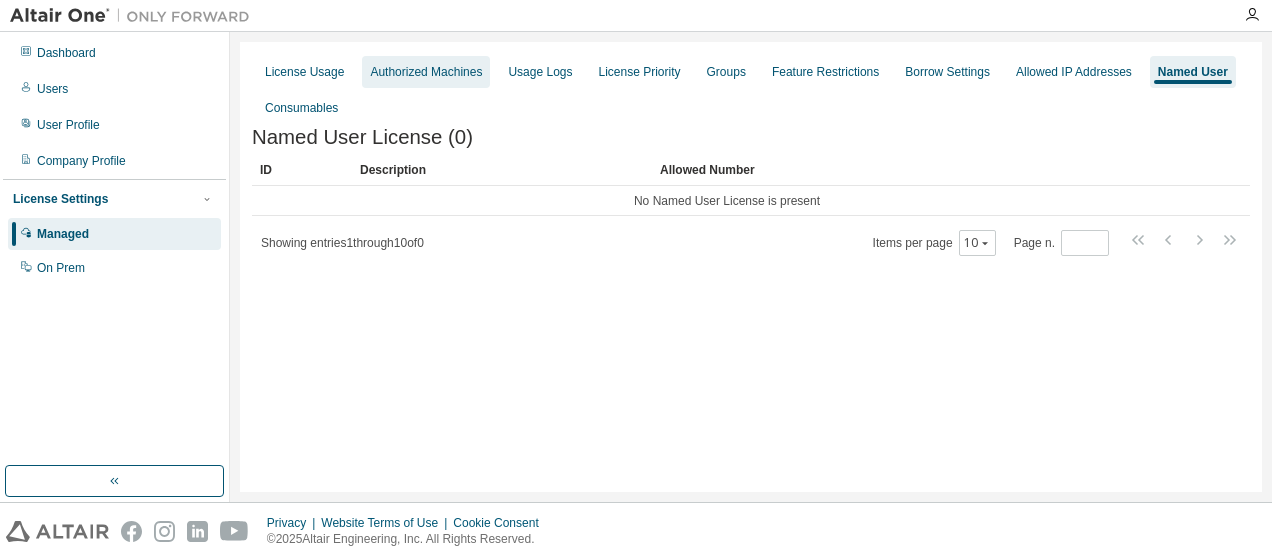 click on "Authorized Machines" at bounding box center (426, 72) 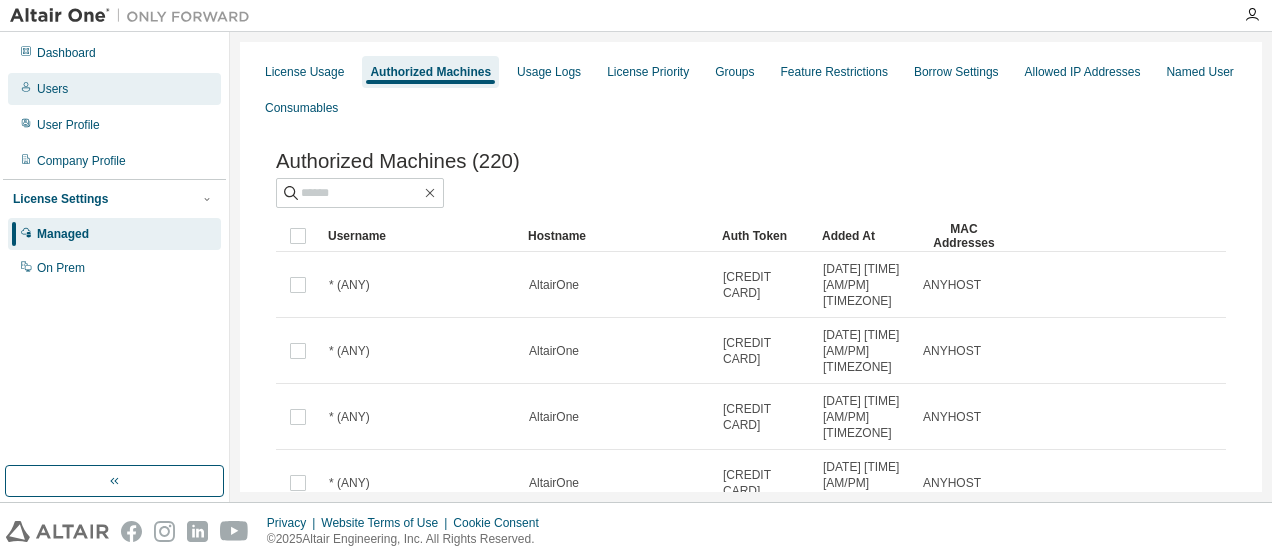 click on "Users" at bounding box center [114, 89] 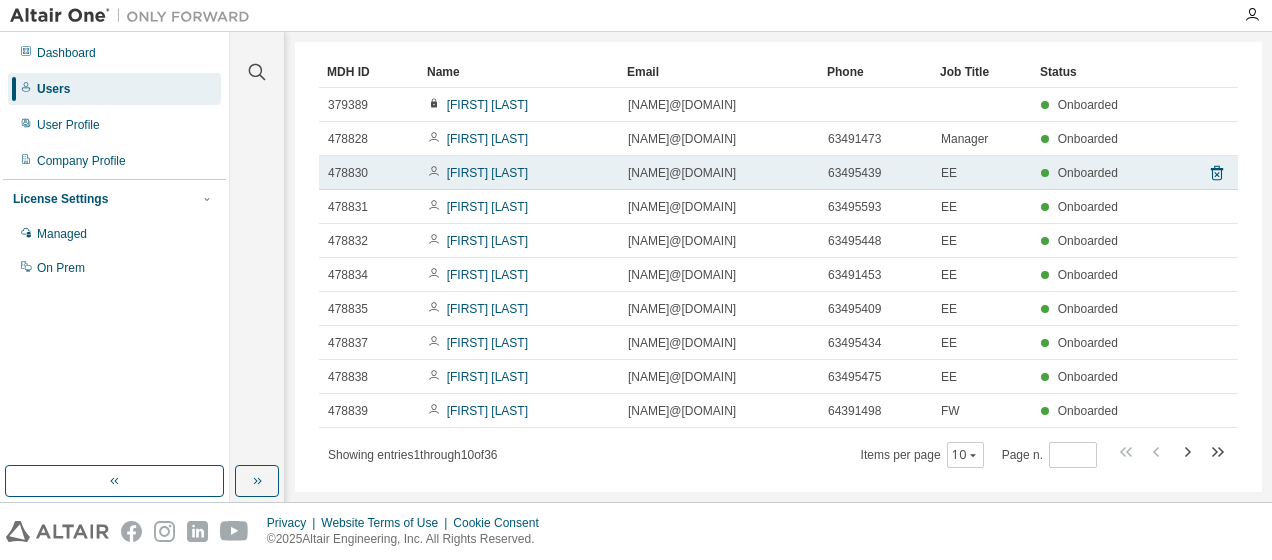 scroll, scrollTop: 97, scrollLeft: 0, axis: vertical 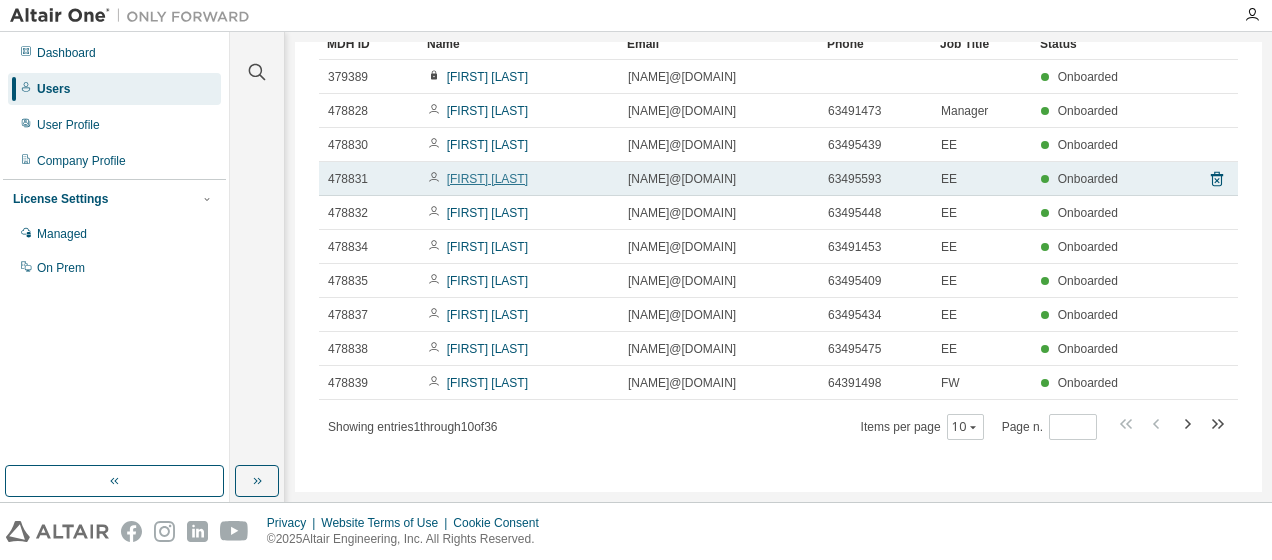 click on "[FIRST] [LAST]" at bounding box center [487, 179] 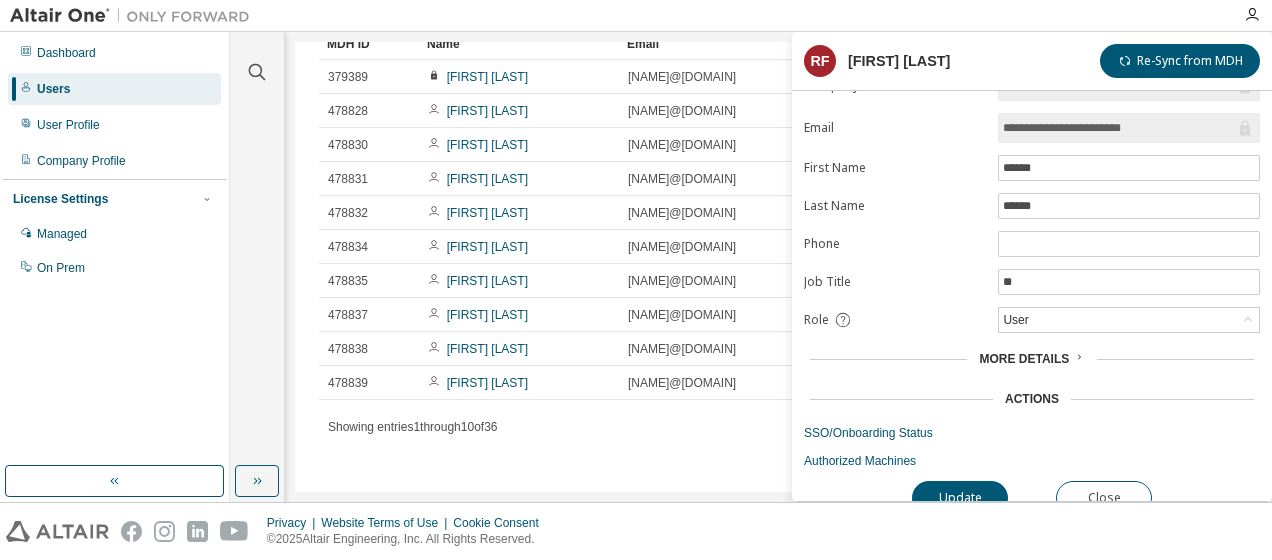 scroll, scrollTop: 49, scrollLeft: 0, axis: vertical 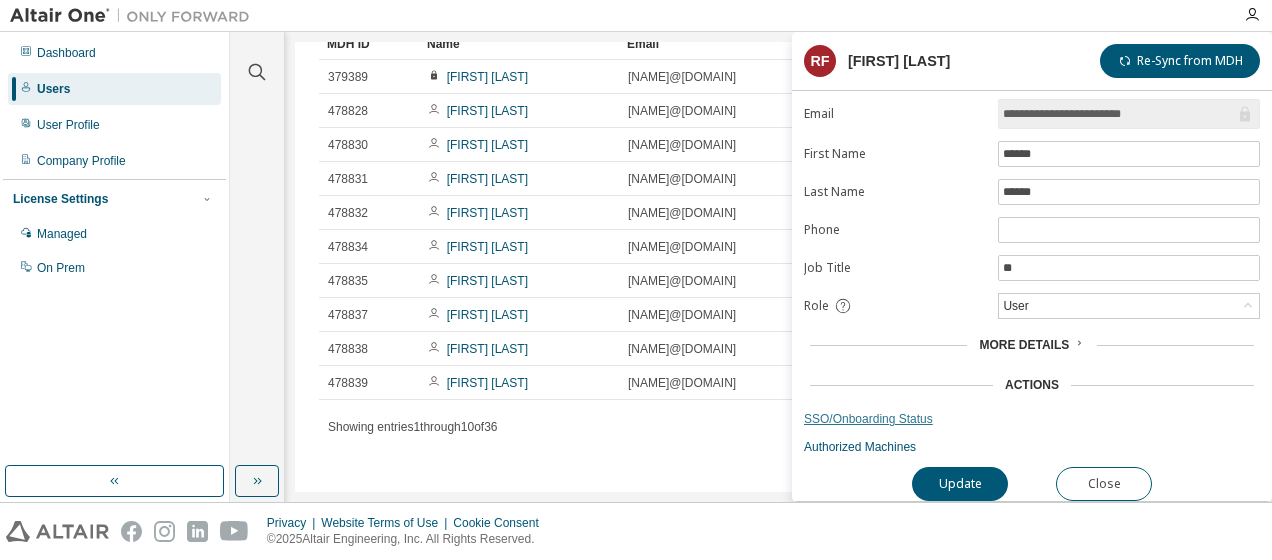 click on "SSO/Onboarding Status" at bounding box center [1032, 419] 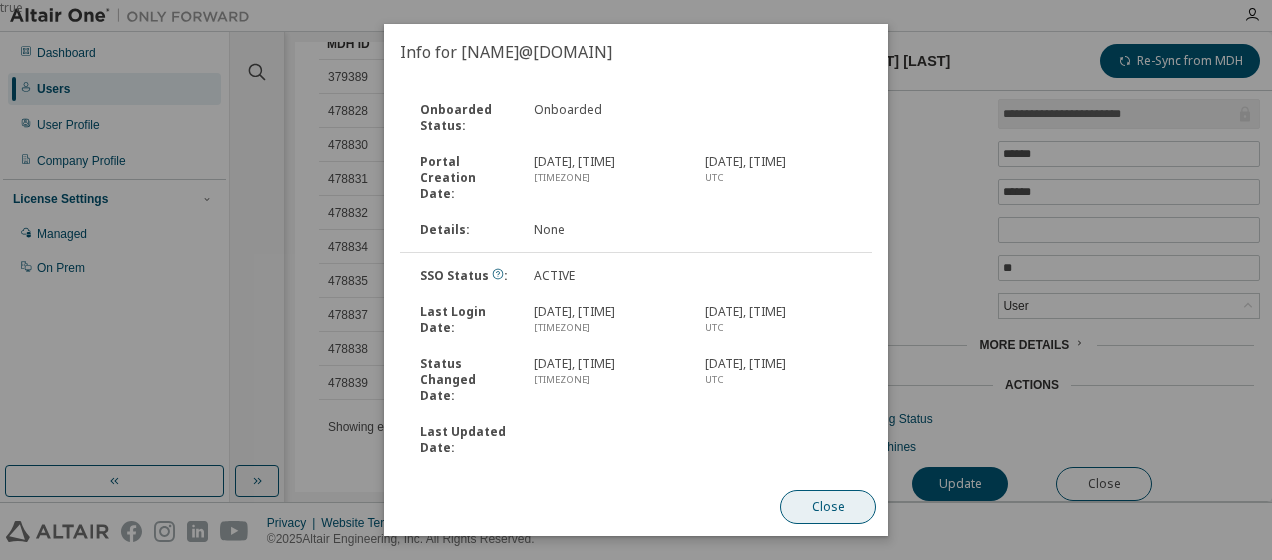 click on "Close" at bounding box center [828, 507] 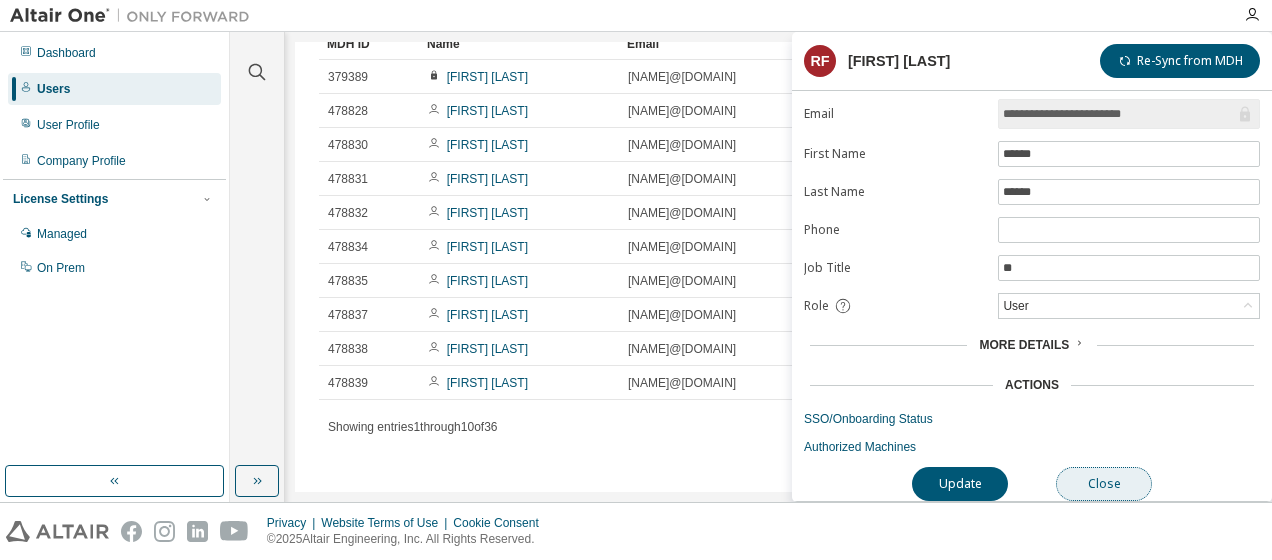 click on "Close" at bounding box center [1104, 484] 